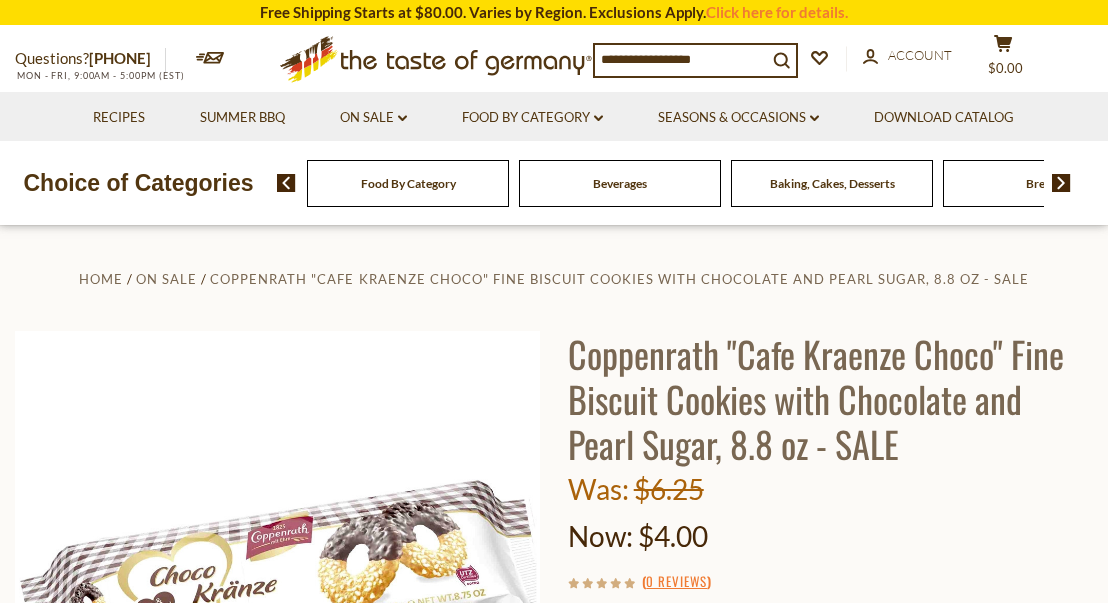 scroll, scrollTop: 0, scrollLeft: 0, axis: both 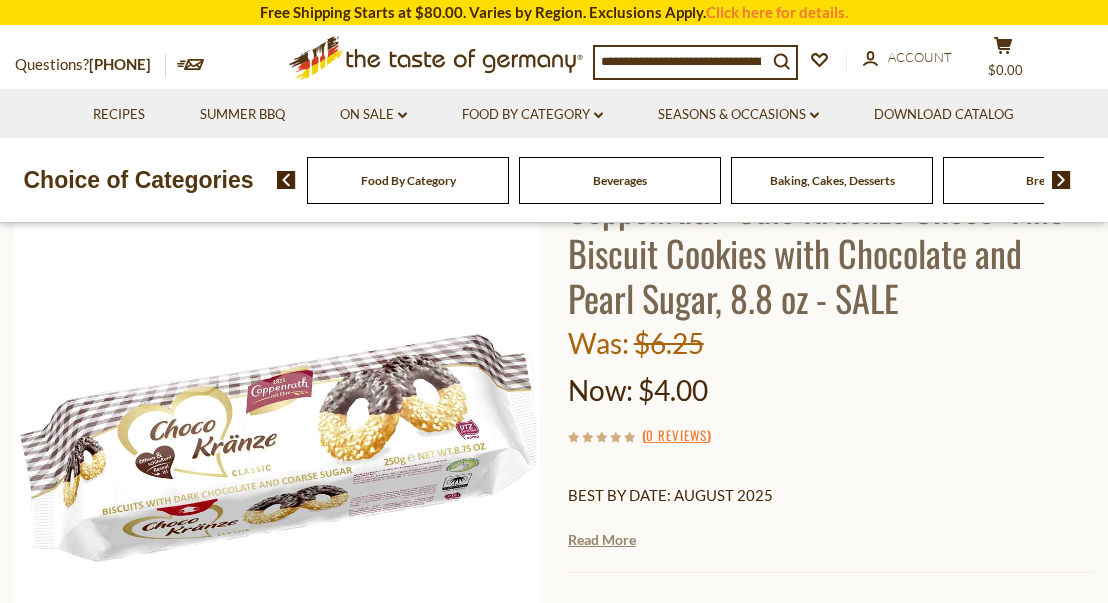 click on "Read More" at bounding box center (602, 540) 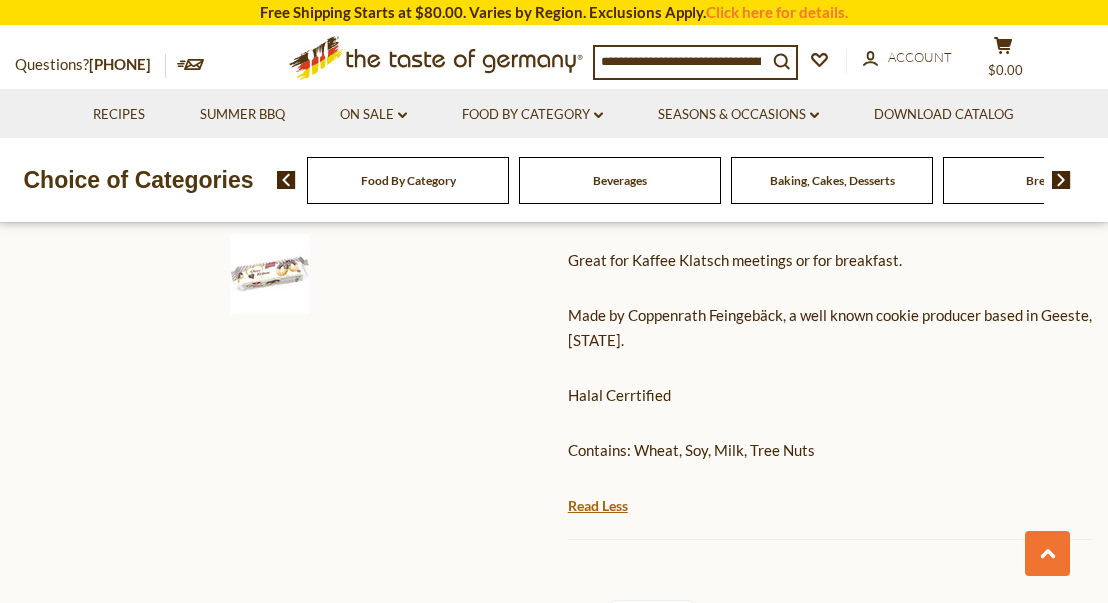 scroll, scrollTop: 648, scrollLeft: 0, axis: vertical 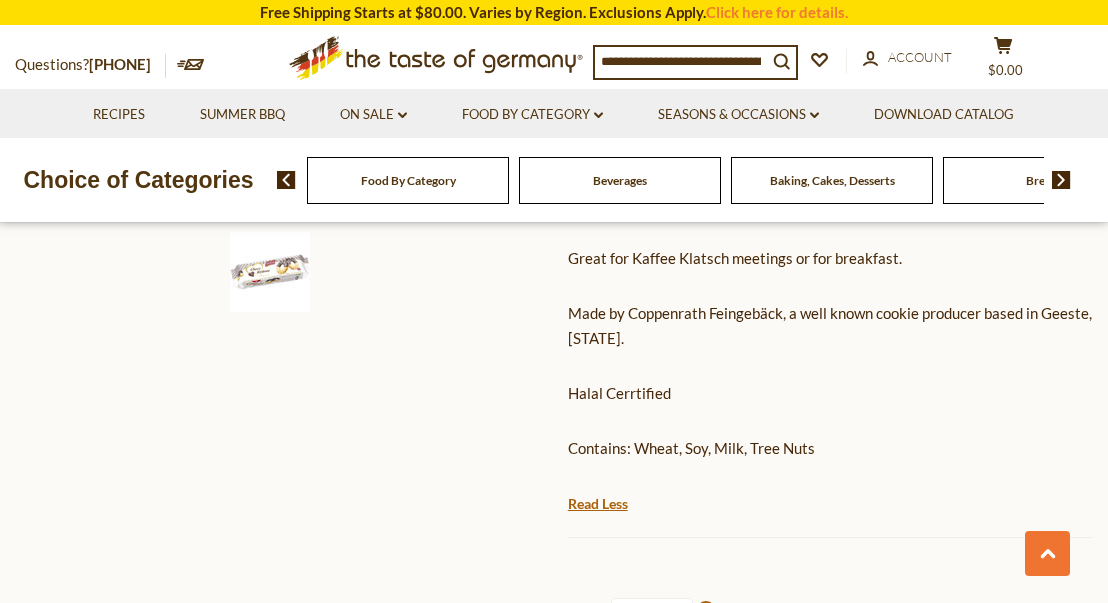 click on "Coppenrath "Cafe Kraenze Choco" Fine Biscuit Cookies with Chocolate and Pearl Sugar, 8.8 oz - SALE
Was:
$6.25
Now:
$4.00
(  0 Reviews  )
BEST BY DATE: AUGUST 2025
"Café Kränze Choco" (in English: coffee crowns with chocolate) are golden brown pastry cookies, half infused with cocoa, topped with pearl sugar and flavored with coconut flakes, butter and lemon zest.
Great for Kaffee Klatsch meetings or for breakfast.
Halal Cerrtified
Read Less 0 *" at bounding box center [830, 248] 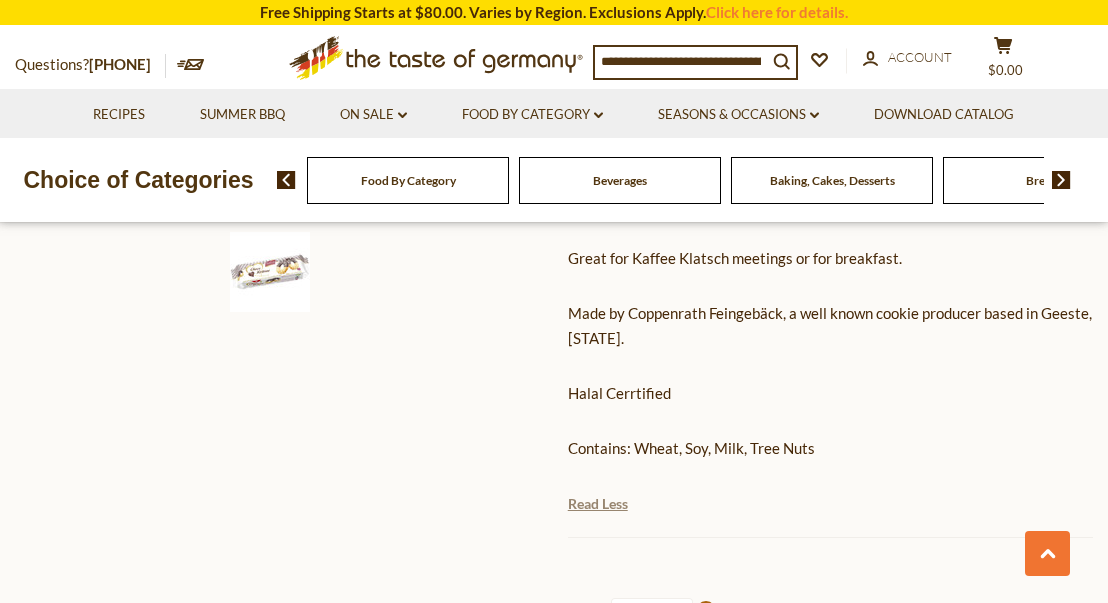 click on "Read Less" at bounding box center [598, 504] 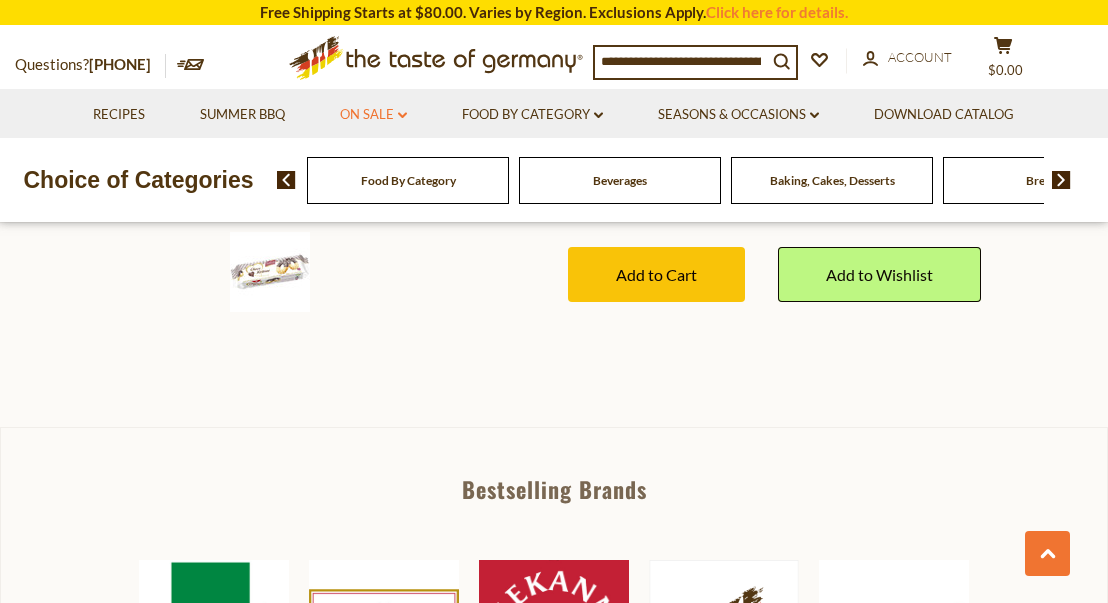 click on "On Sale
dropdown_arrow" at bounding box center [373, 115] 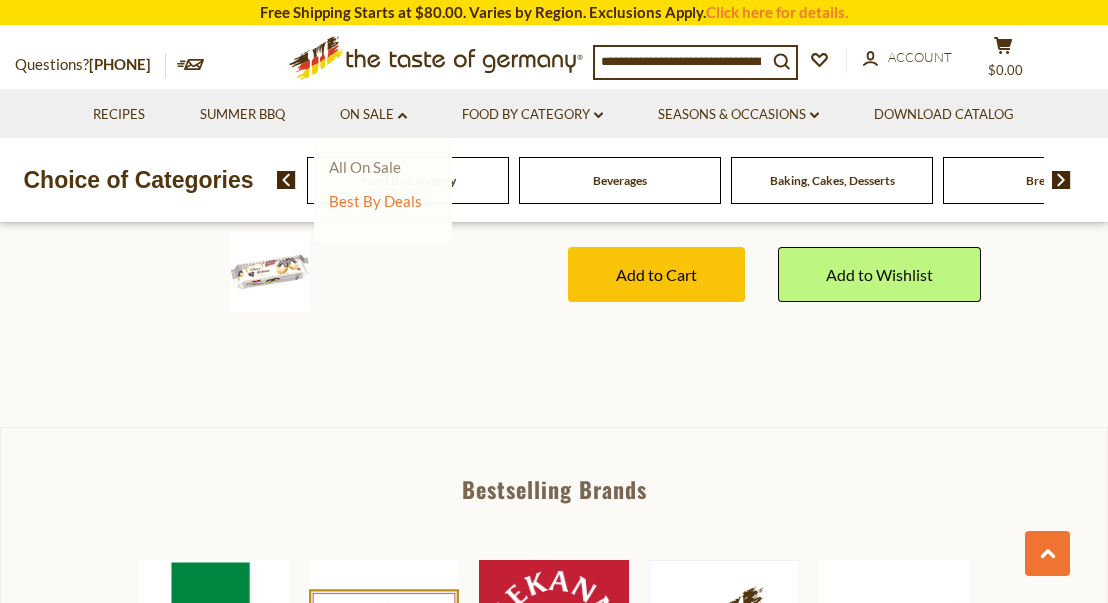 click on "All On Sale" at bounding box center (365, 167) 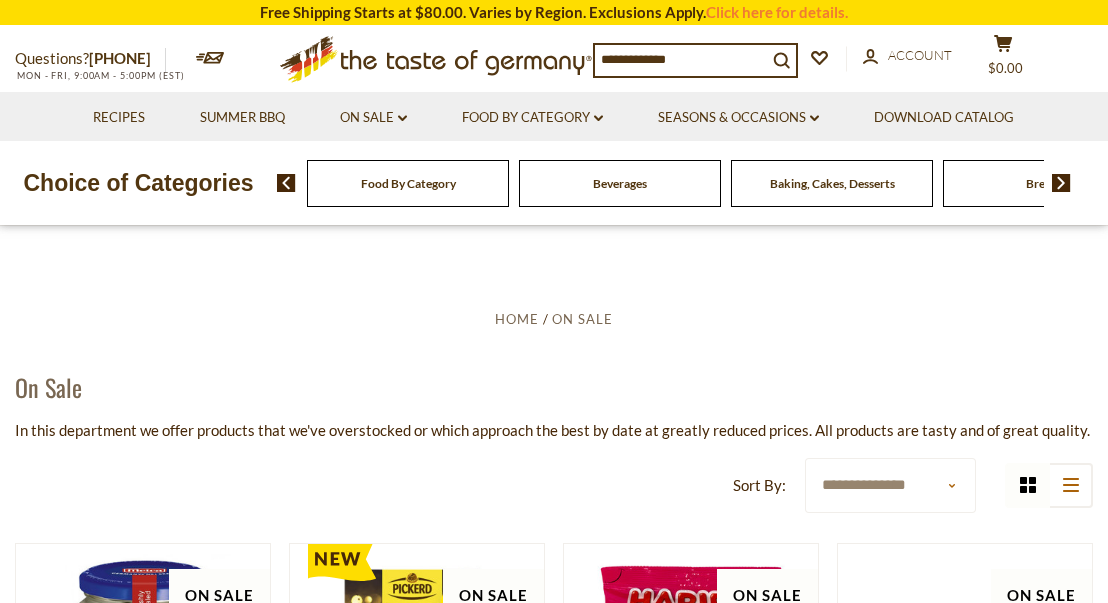 scroll, scrollTop: 0, scrollLeft: 0, axis: both 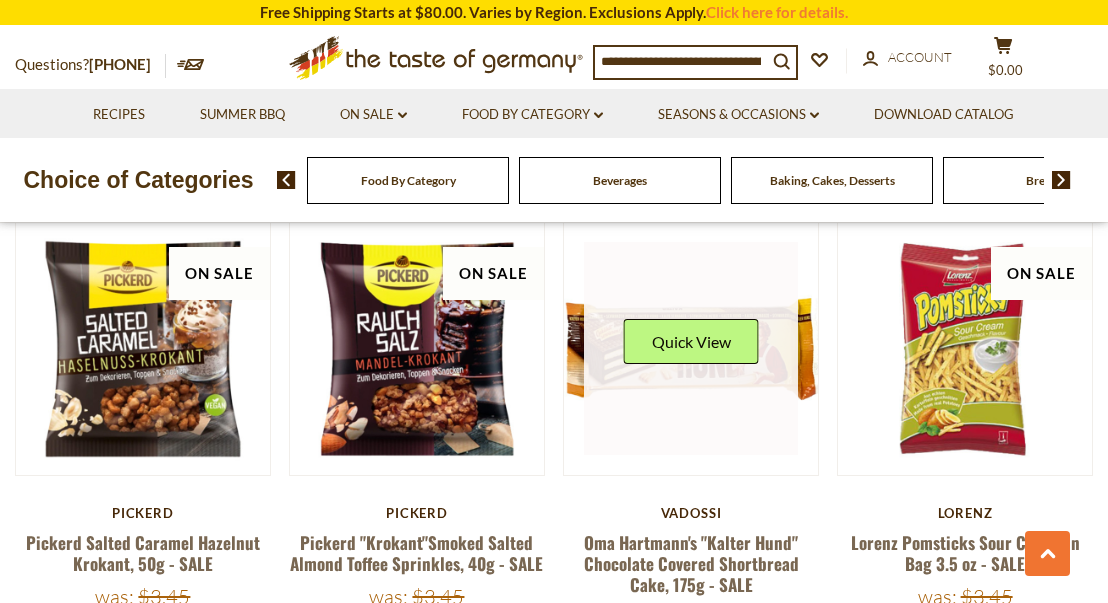 click at bounding box center [690, 348] 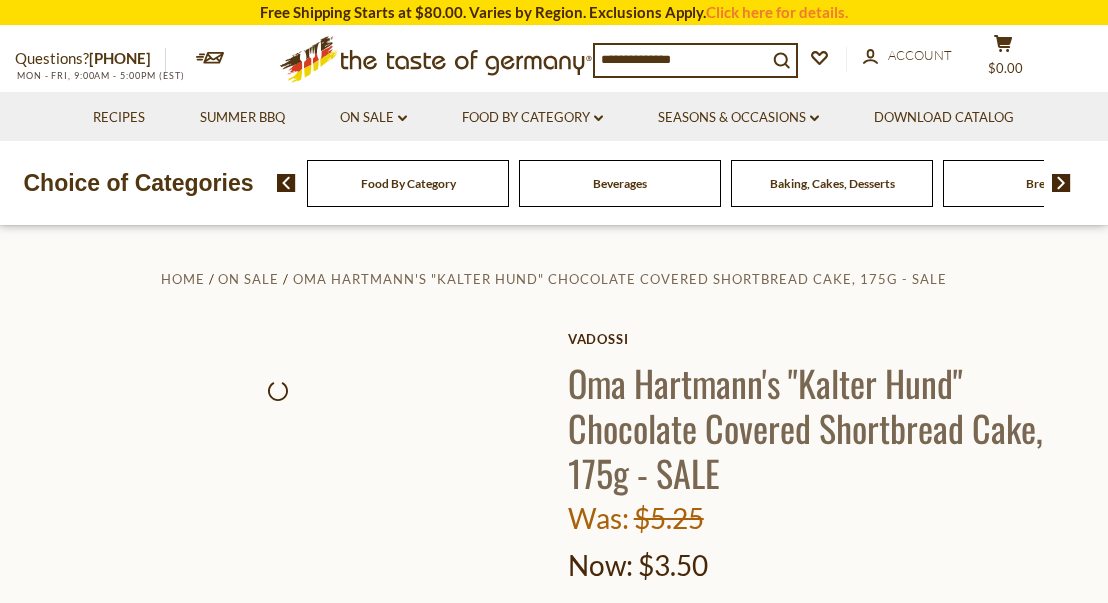 scroll, scrollTop: 0, scrollLeft: 0, axis: both 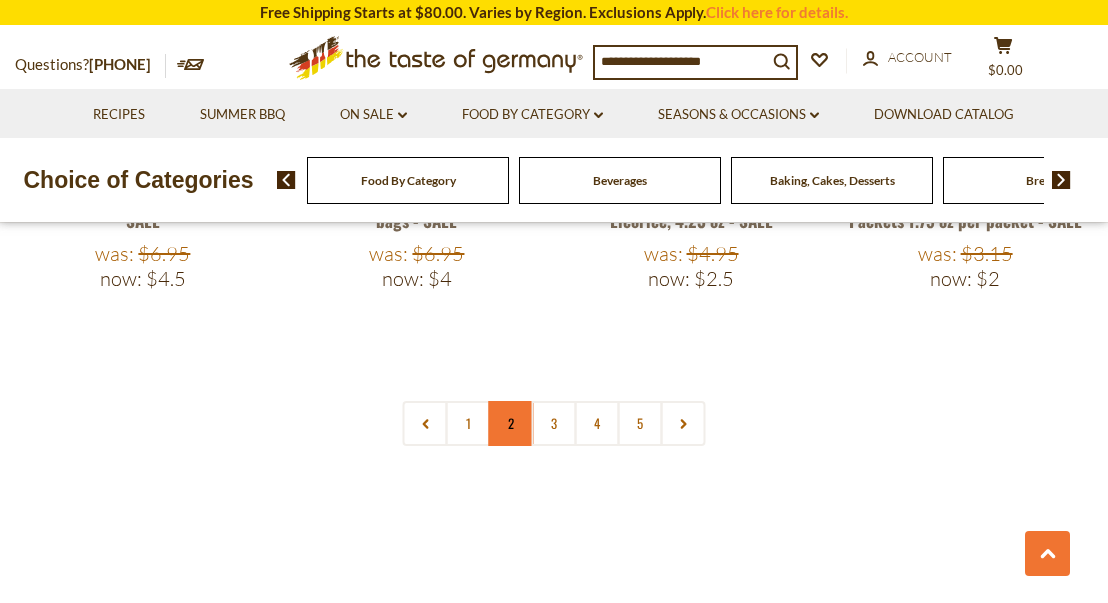 click on "2" at bounding box center [511, 423] 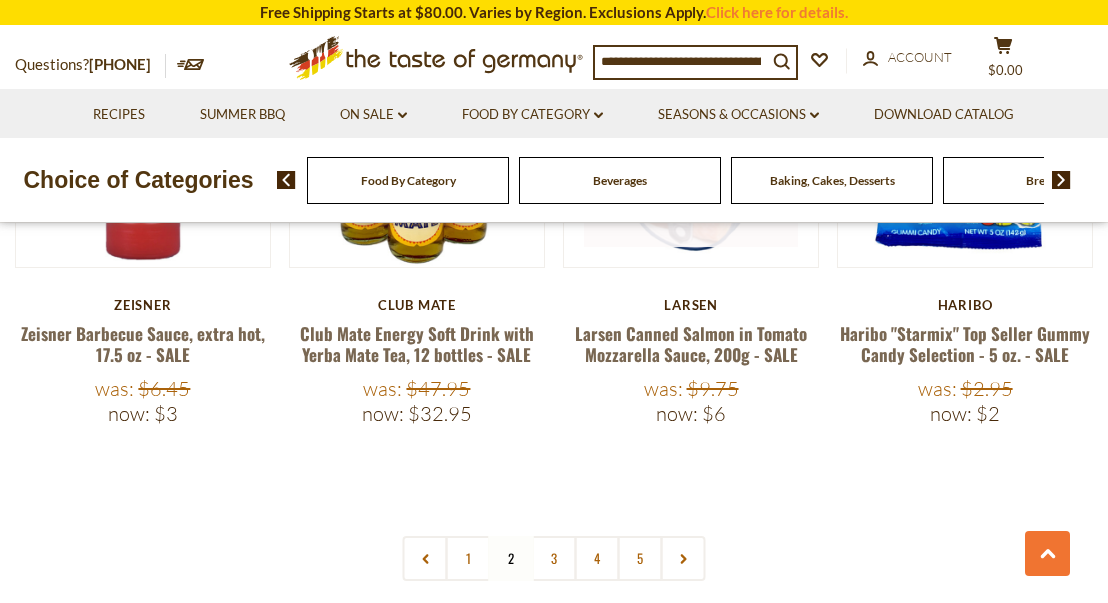 scroll, scrollTop: 4513, scrollLeft: 0, axis: vertical 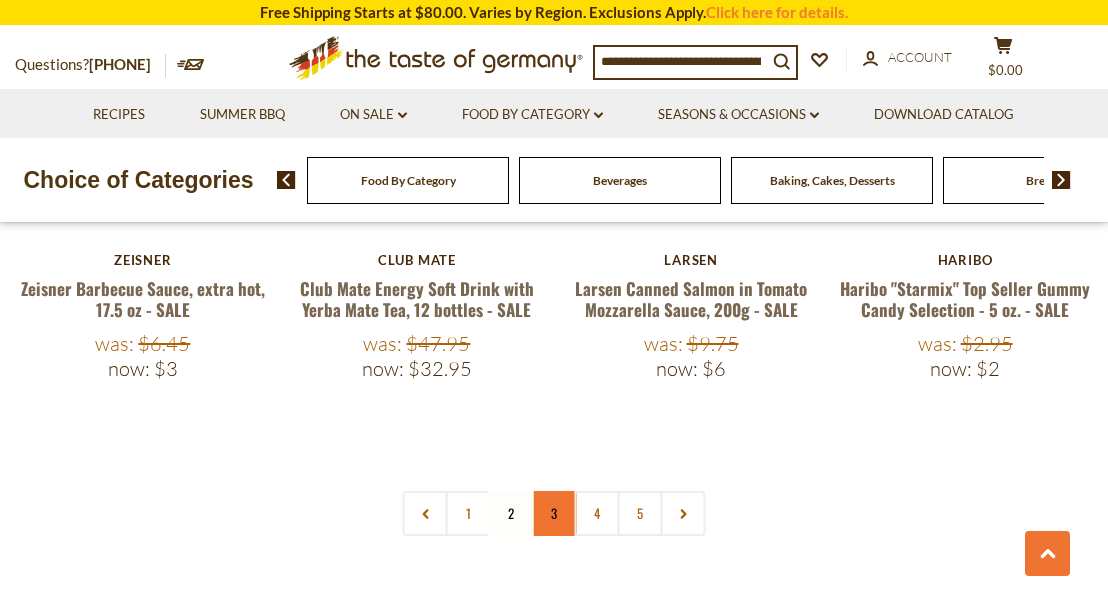 click on "3" at bounding box center [554, 513] 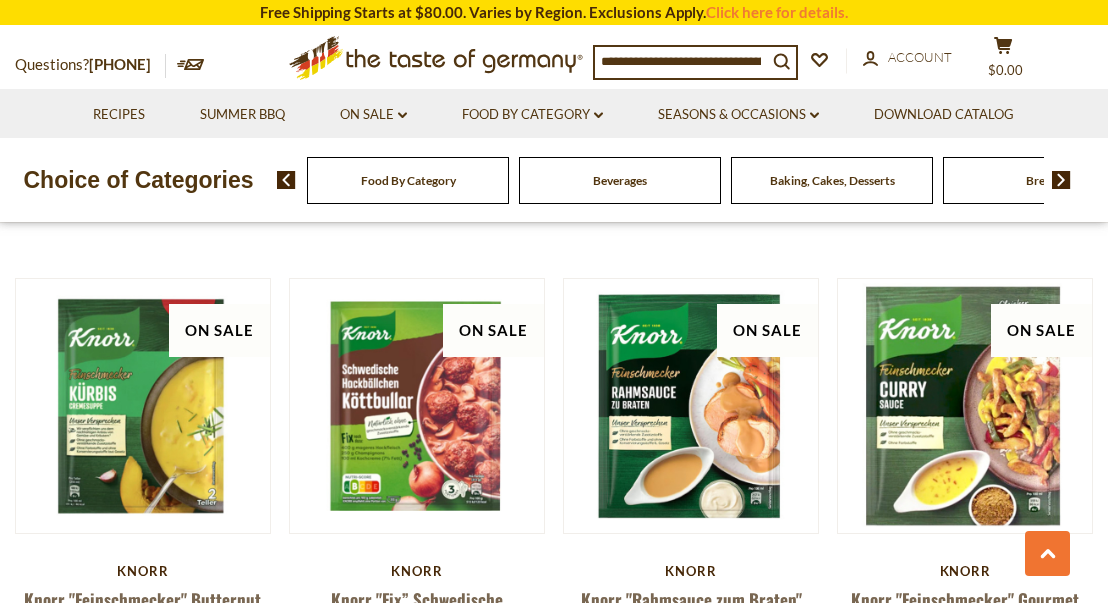 scroll, scrollTop: 4189, scrollLeft: 0, axis: vertical 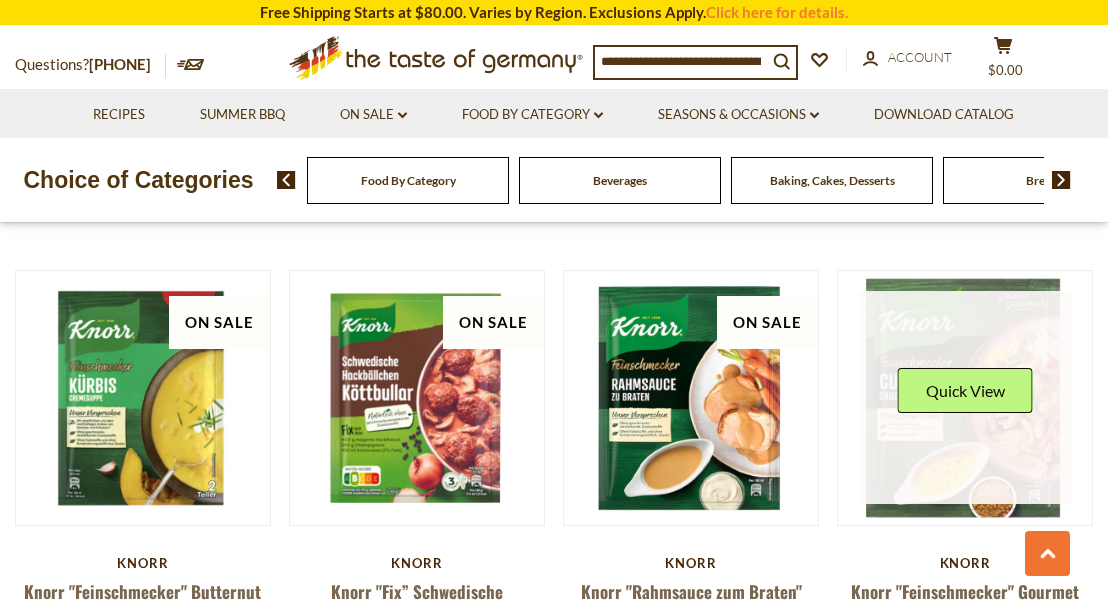 click at bounding box center [965, 397] 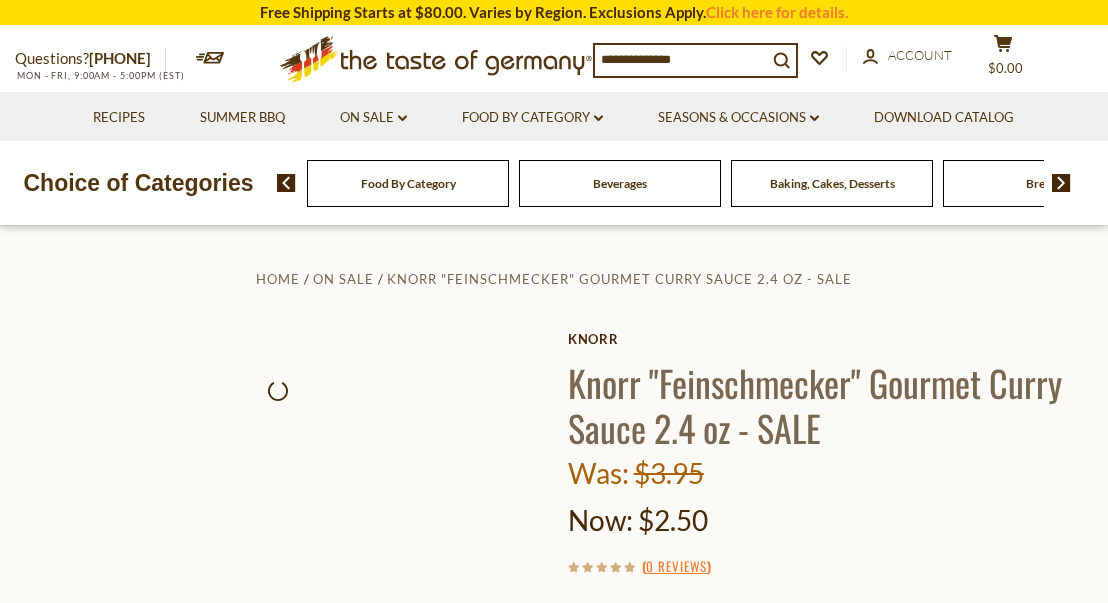 scroll, scrollTop: 0, scrollLeft: 0, axis: both 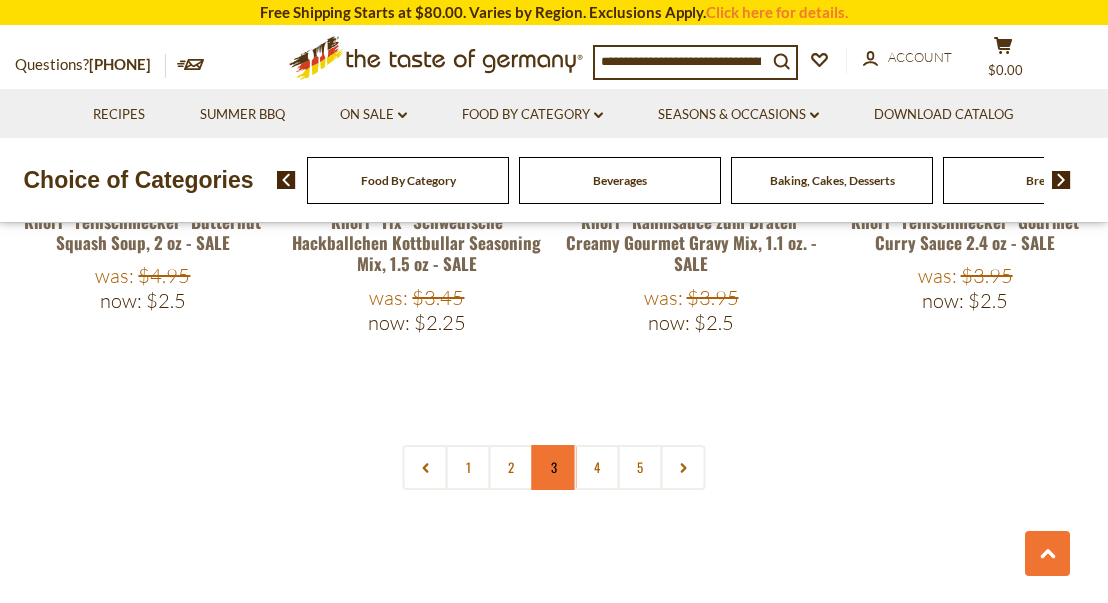click on "3" at bounding box center (554, 467) 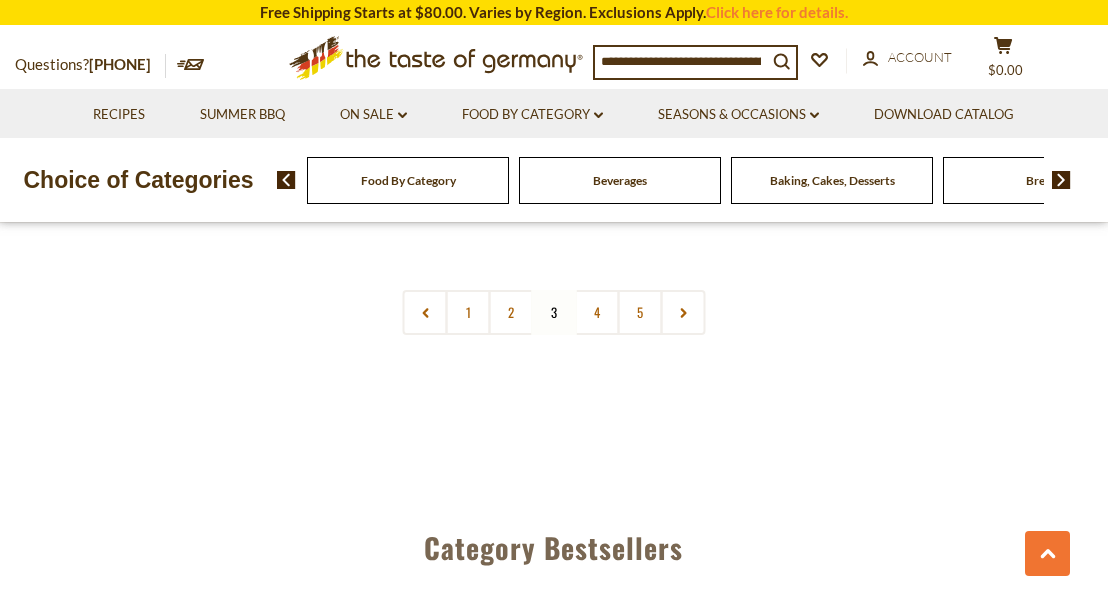 scroll, scrollTop: 4709, scrollLeft: 0, axis: vertical 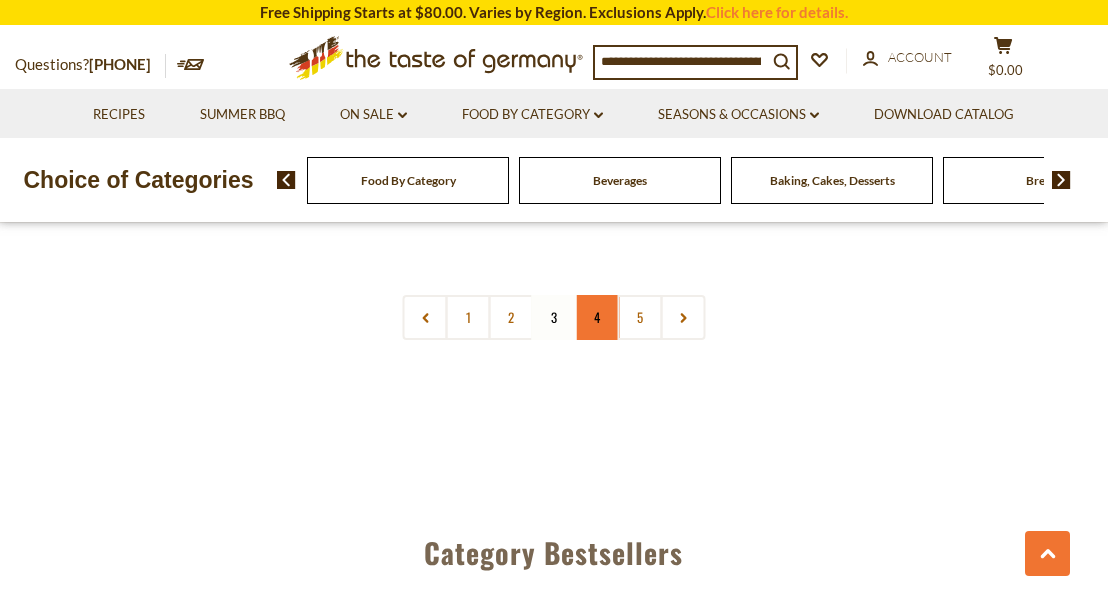 click on "4" at bounding box center (597, 317) 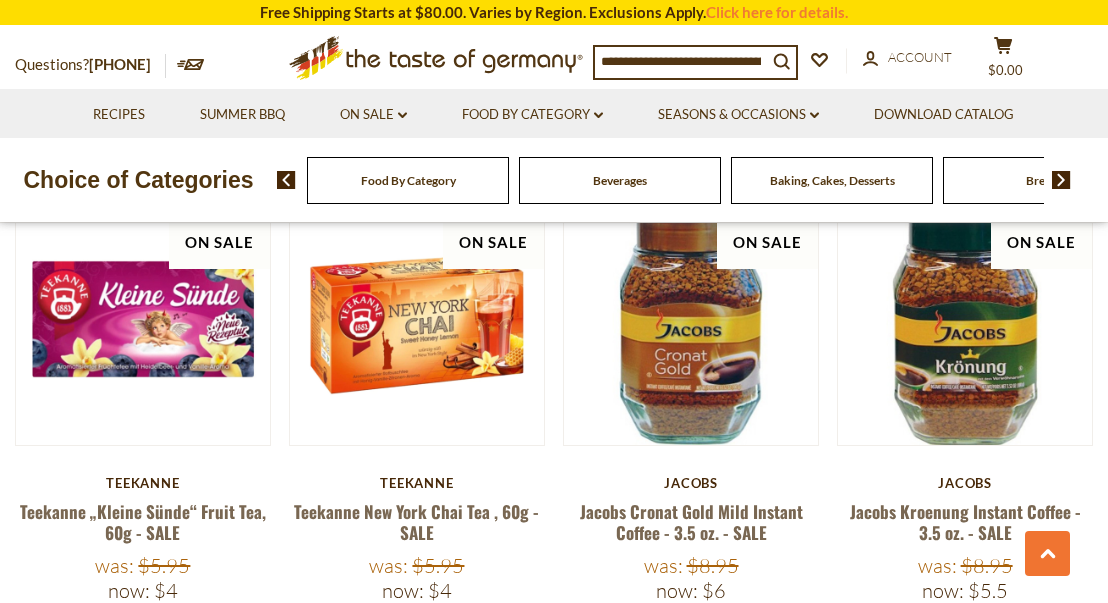 scroll, scrollTop: 849, scrollLeft: 0, axis: vertical 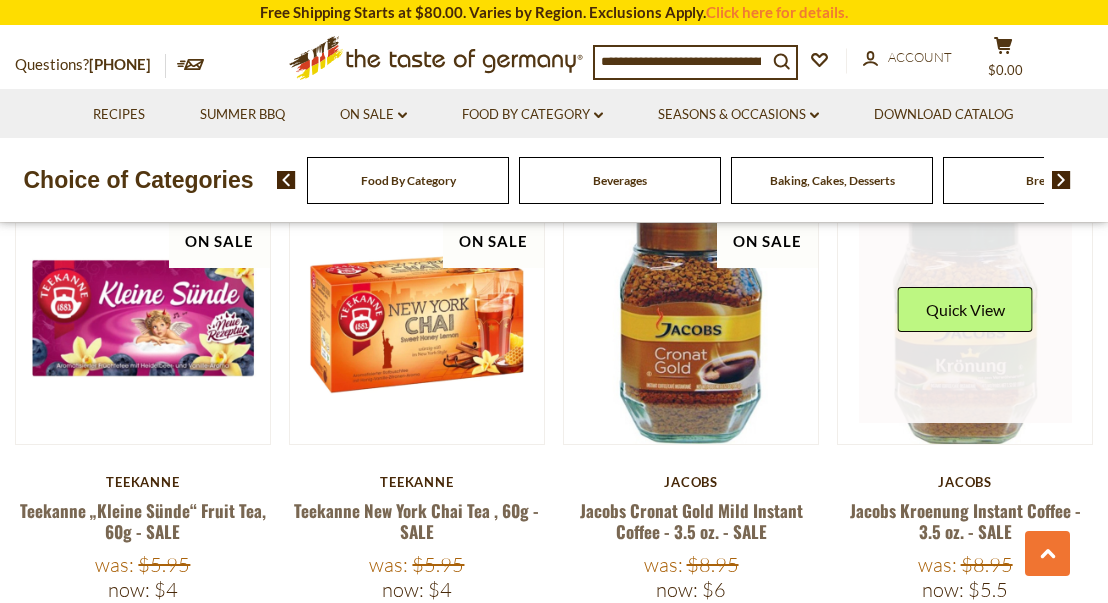 click at bounding box center (965, 316) 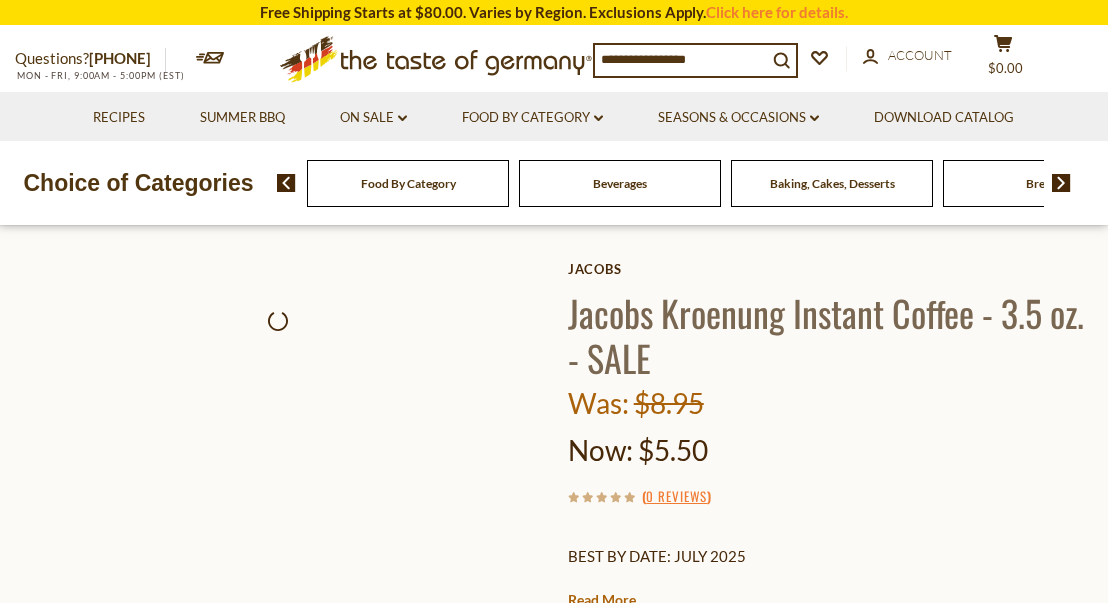 scroll, scrollTop: 0, scrollLeft: 0, axis: both 